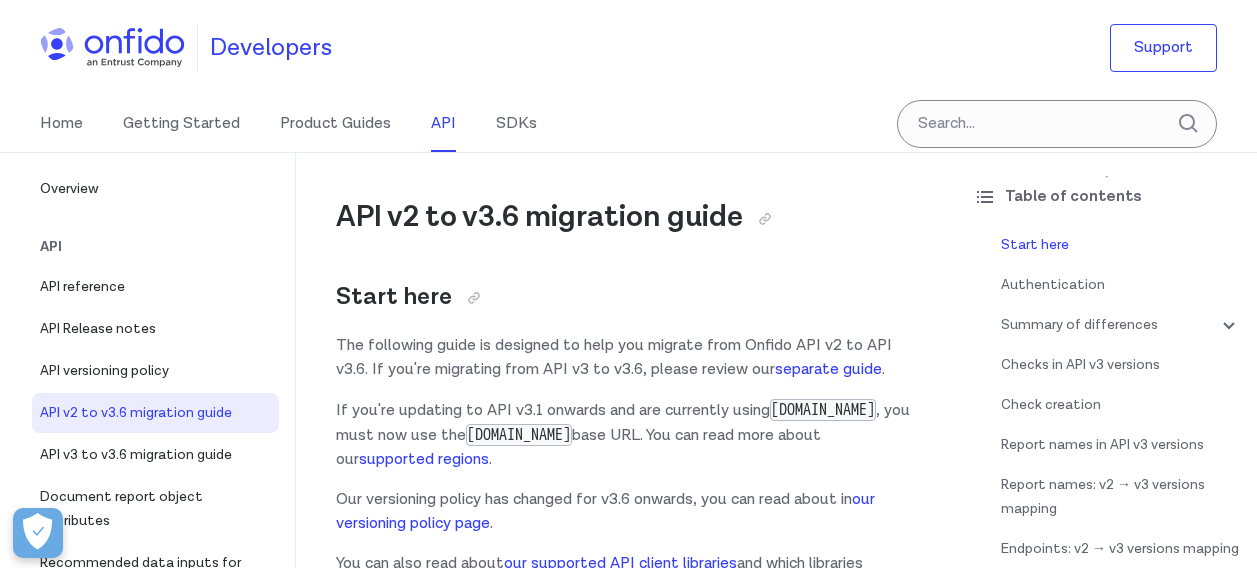scroll, scrollTop: 152, scrollLeft: 0, axis: vertical 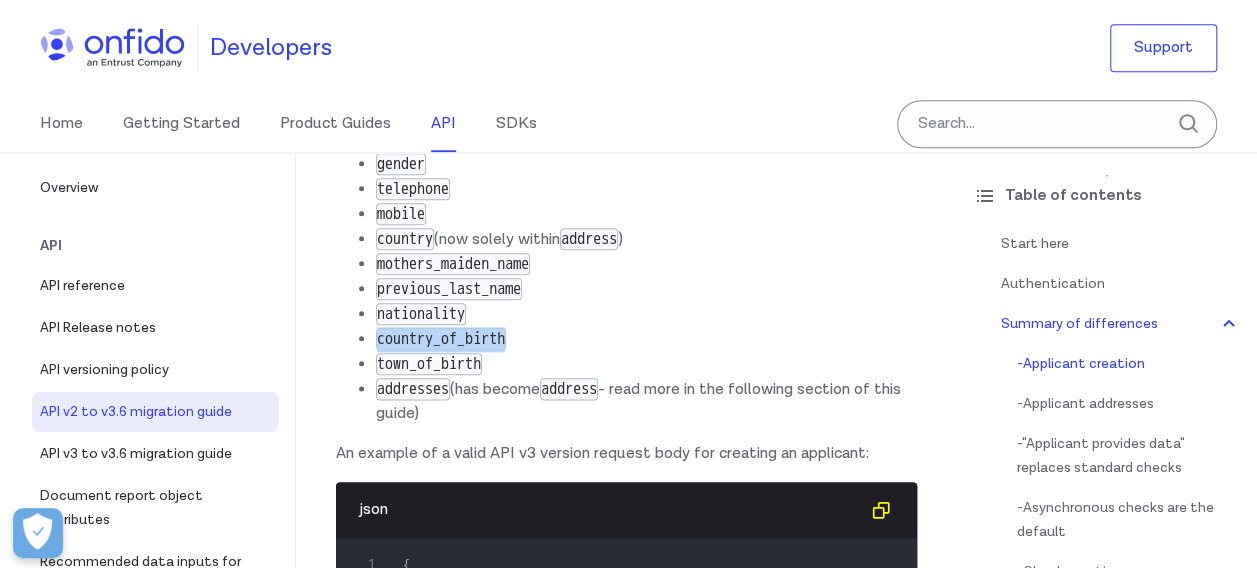 drag, startPoint x: 513, startPoint y: 332, endPoint x: 377, endPoint y: 335, distance: 136.03308 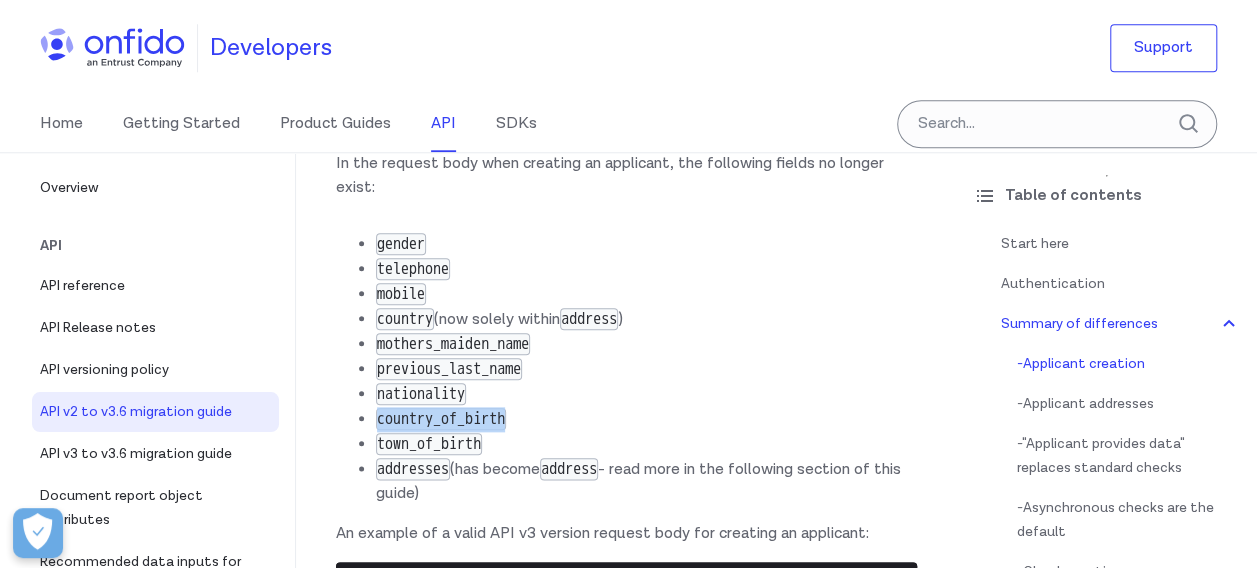 scroll, scrollTop: 1010, scrollLeft: 0, axis: vertical 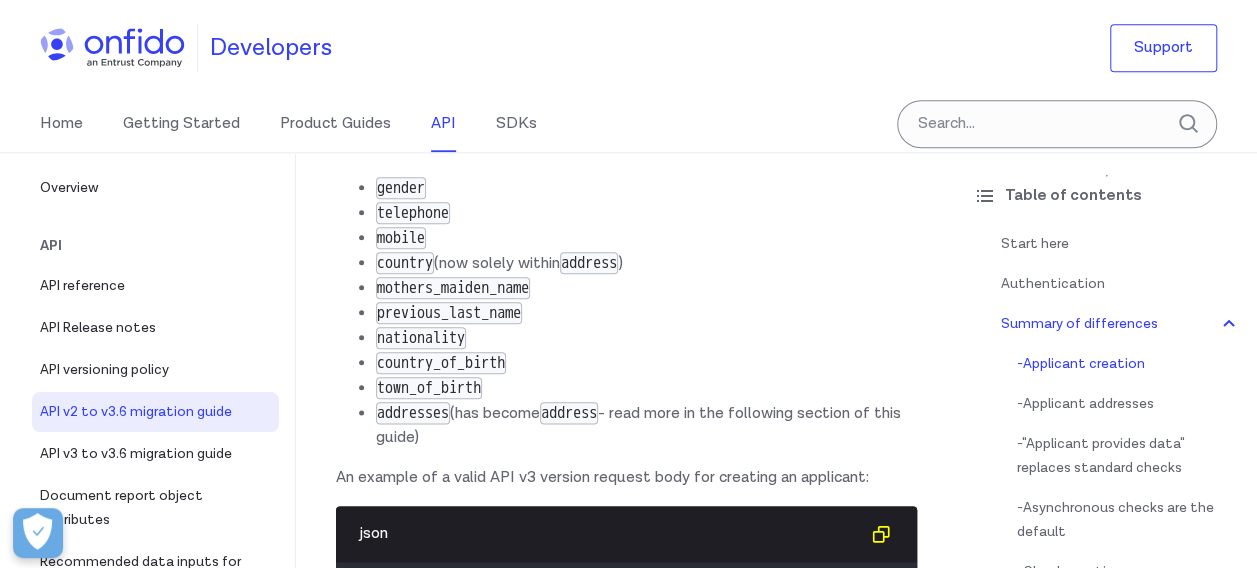 click on "addresses" at bounding box center [413, 413] 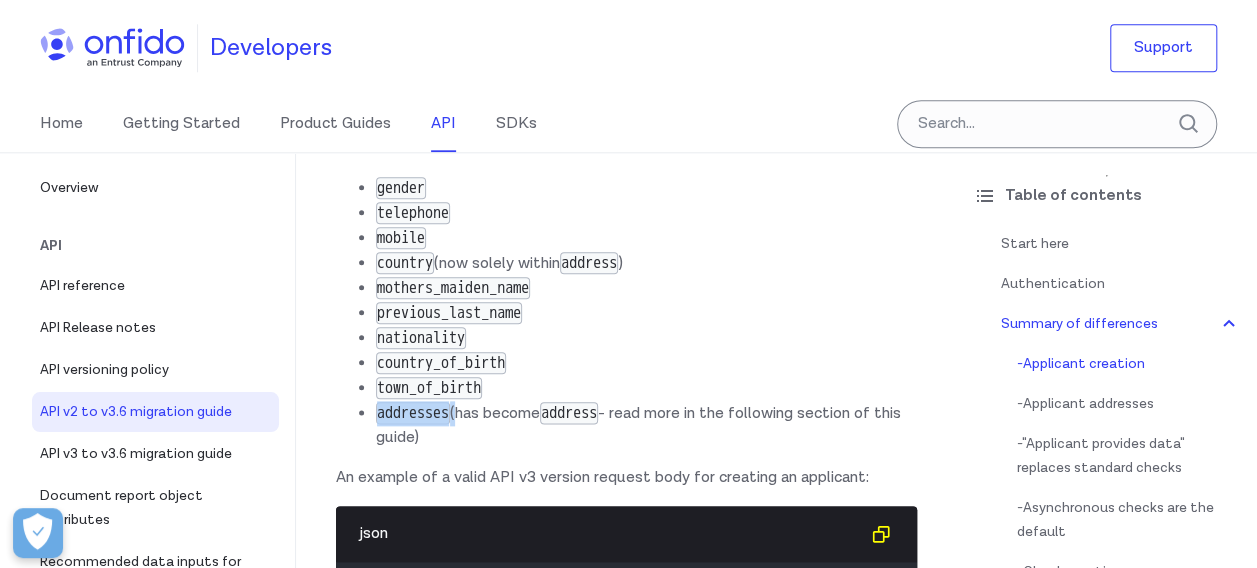 click on "addresses" at bounding box center [413, 413] 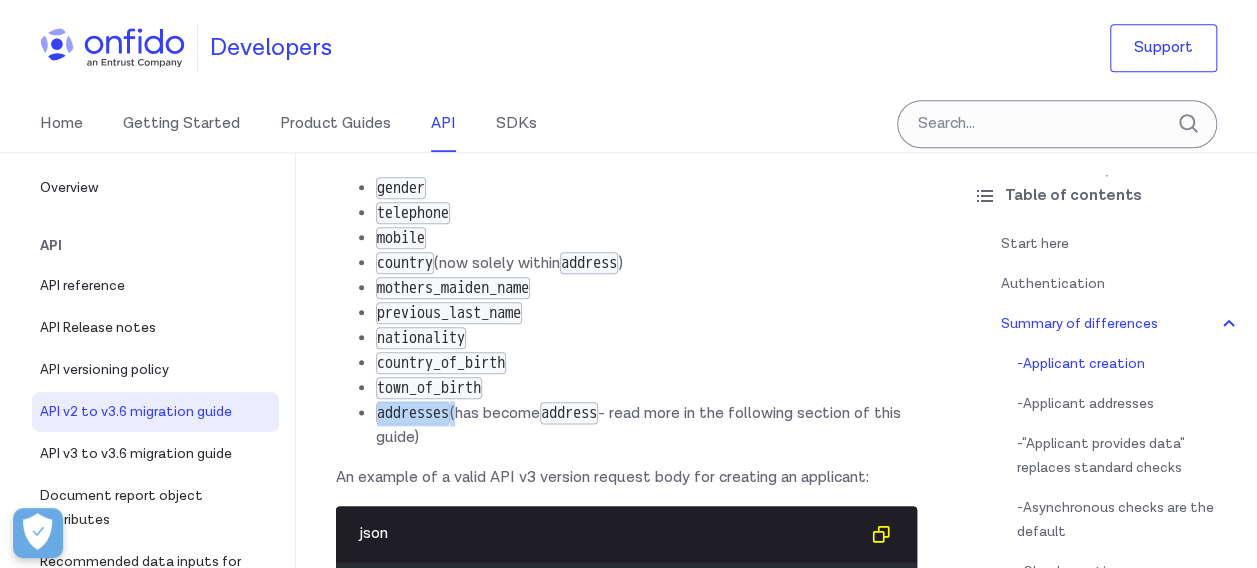 copy on "addresses" 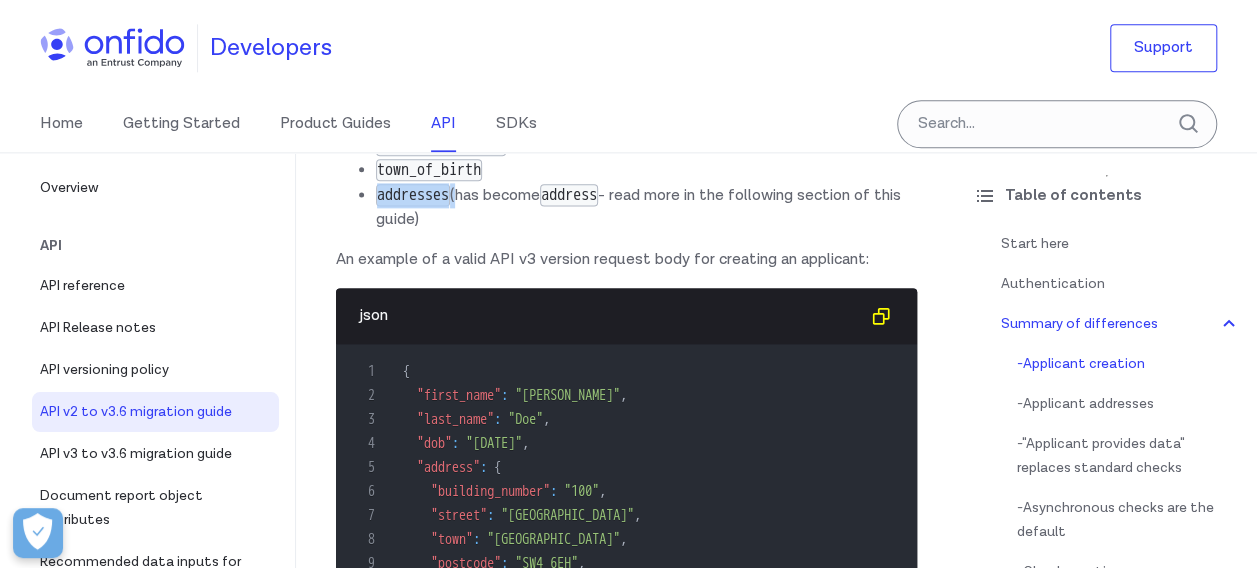 scroll, scrollTop: 1230, scrollLeft: 0, axis: vertical 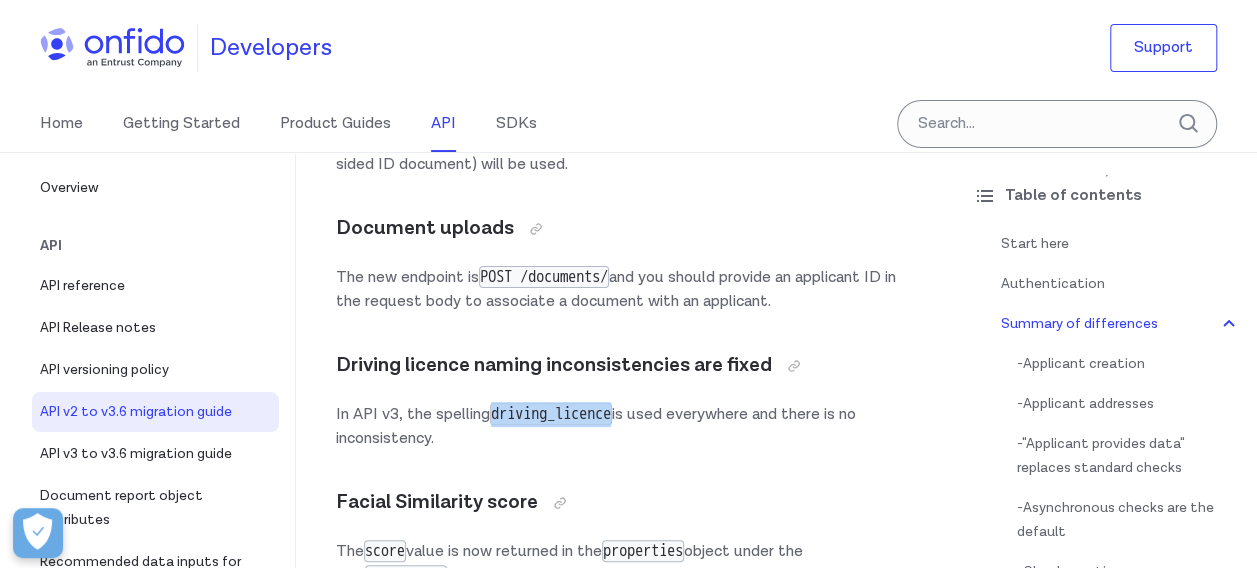 drag, startPoint x: 623, startPoint y: 395, endPoint x: 495, endPoint y: 388, distance: 128.19127 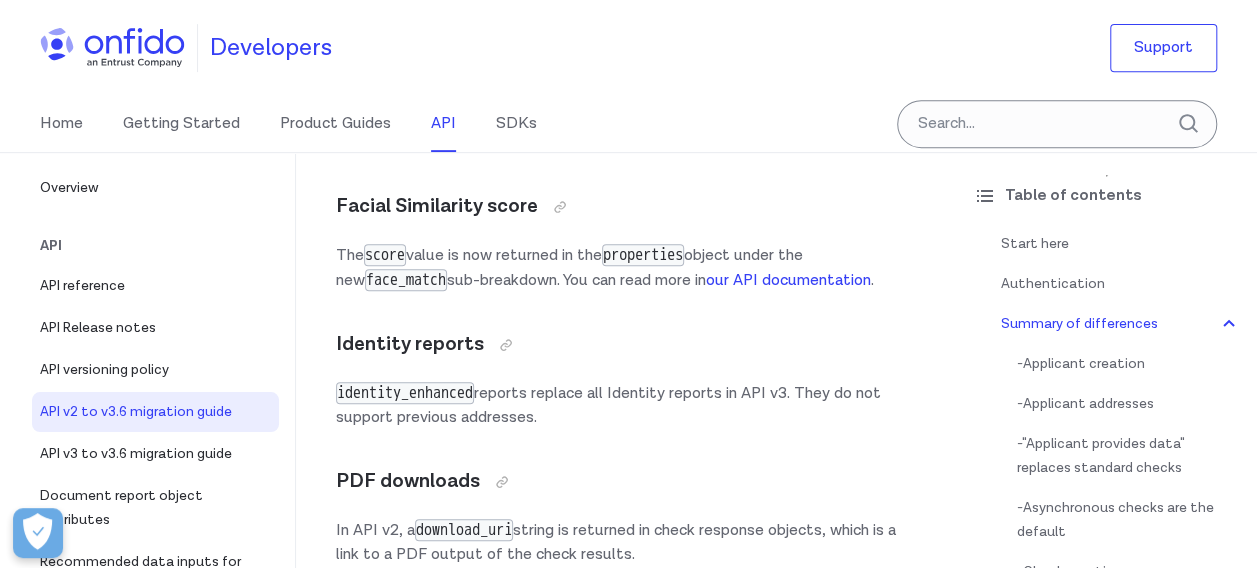 scroll, scrollTop: 4186, scrollLeft: 0, axis: vertical 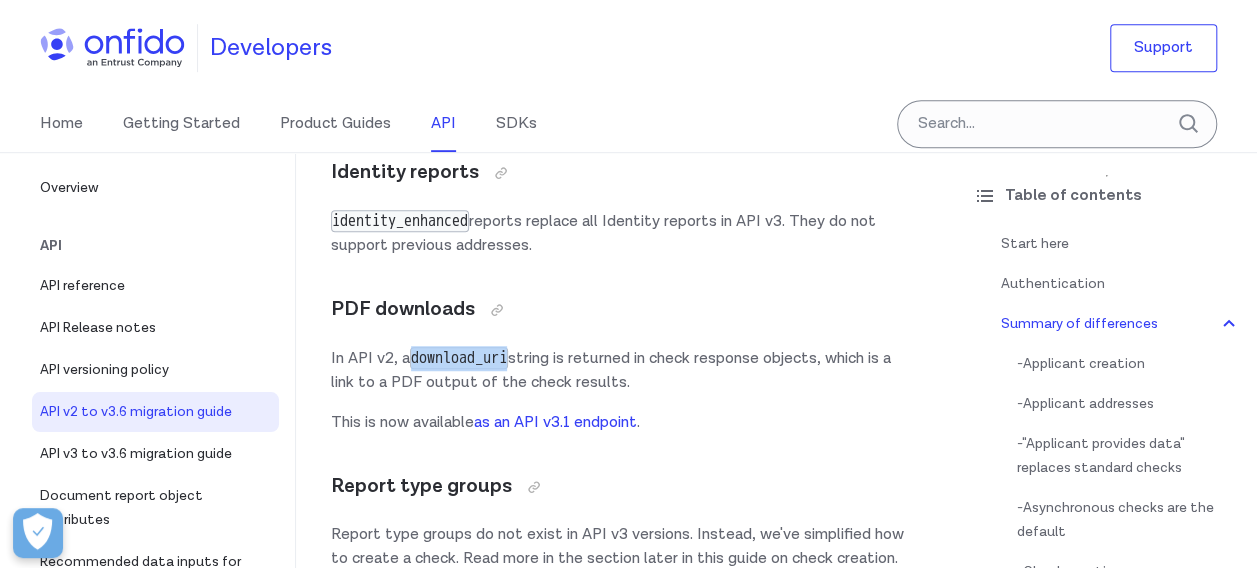 drag, startPoint x: 518, startPoint y: 338, endPoint x: 414, endPoint y: 340, distance: 104.019226 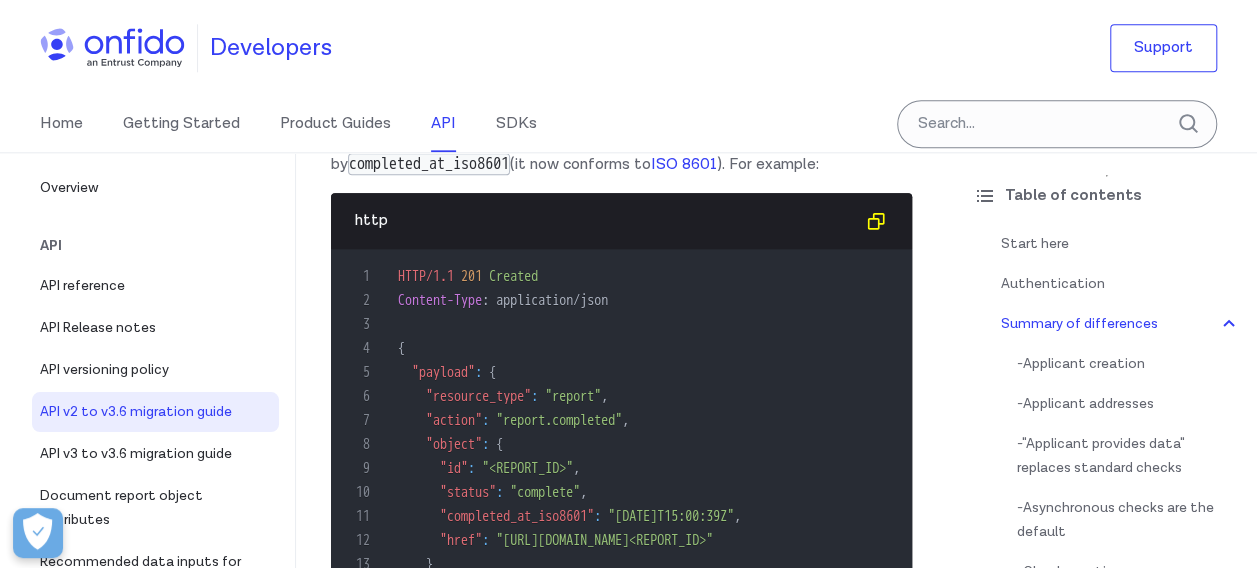 scroll, scrollTop: 4890, scrollLeft: 0, axis: vertical 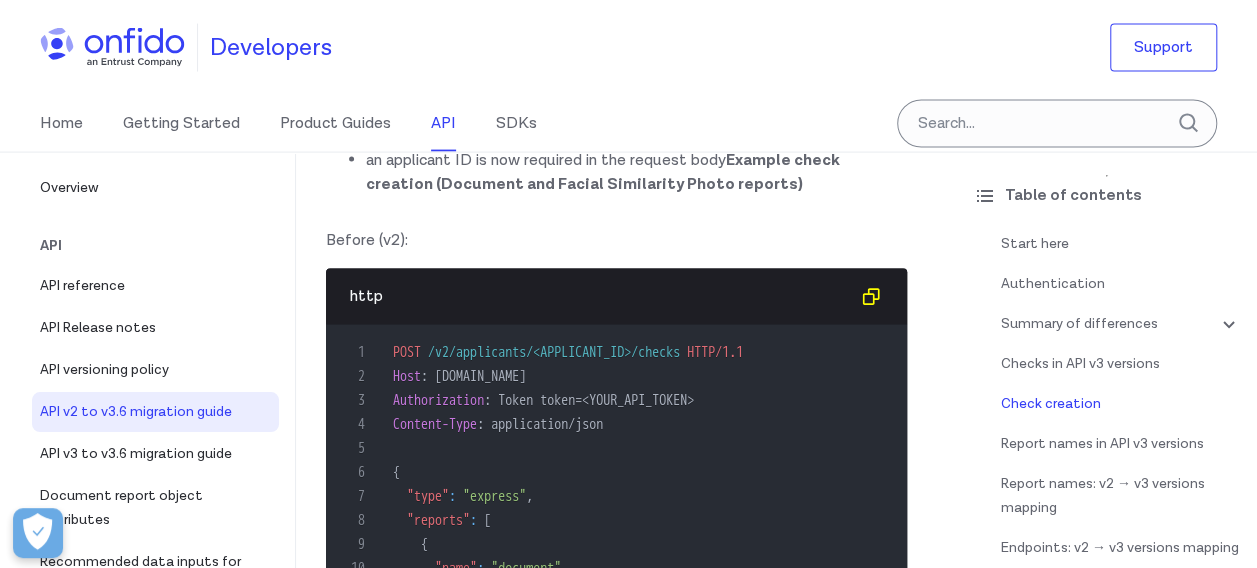 click on "http" at bounding box center (616, 297) 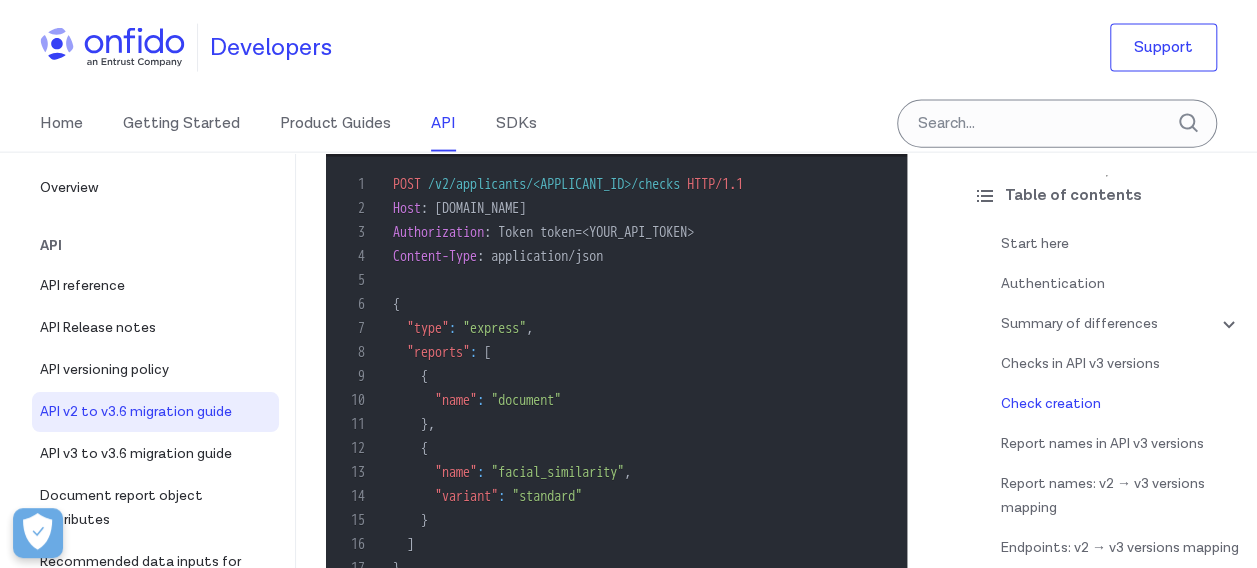 scroll, scrollTop: 5996, scrollLeft: 0, axis: vertical 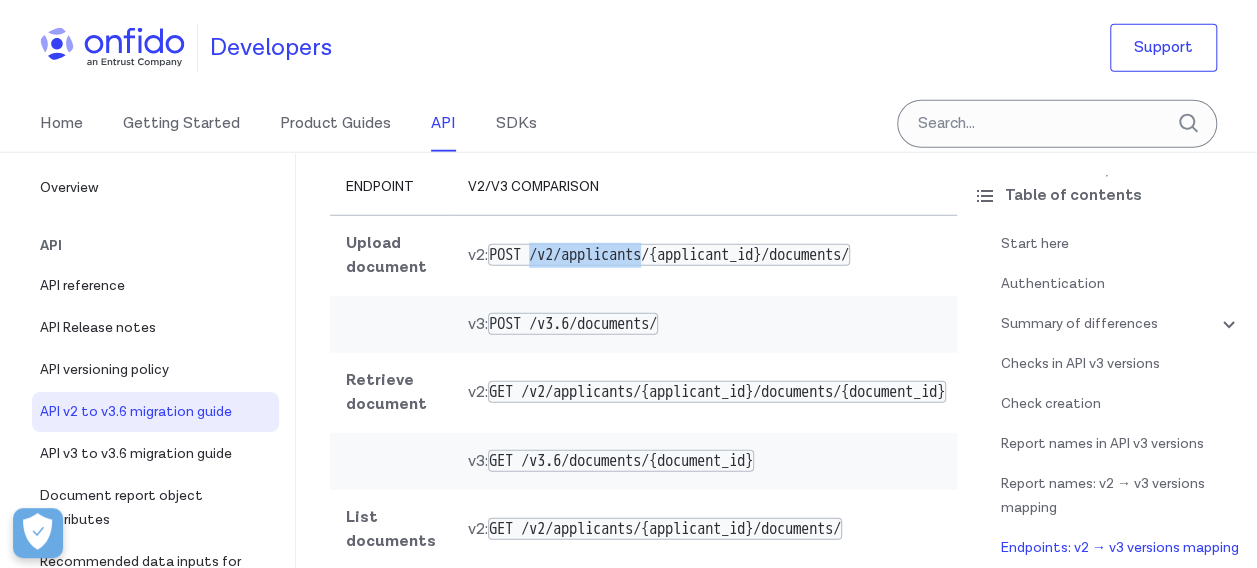 drag, startPoint x: 654, startPoint y: 351, endPoint x: 532, endPoint y: 349, distance: 122.016396 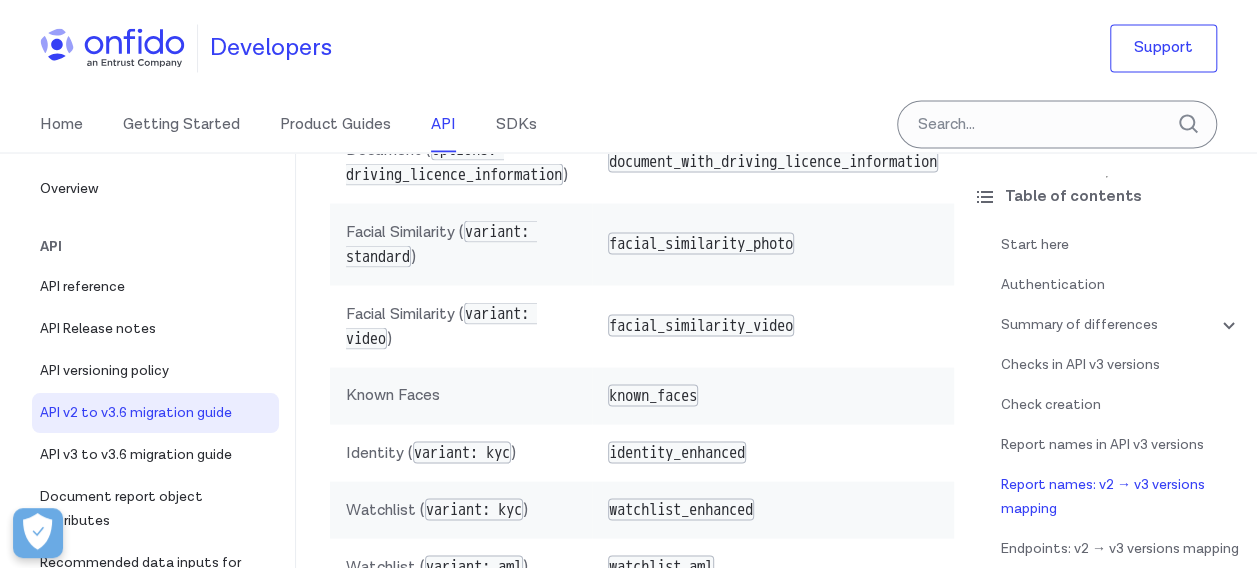 scroll, scrollTop: 9332, scrollLeft: 0, axis: vertical 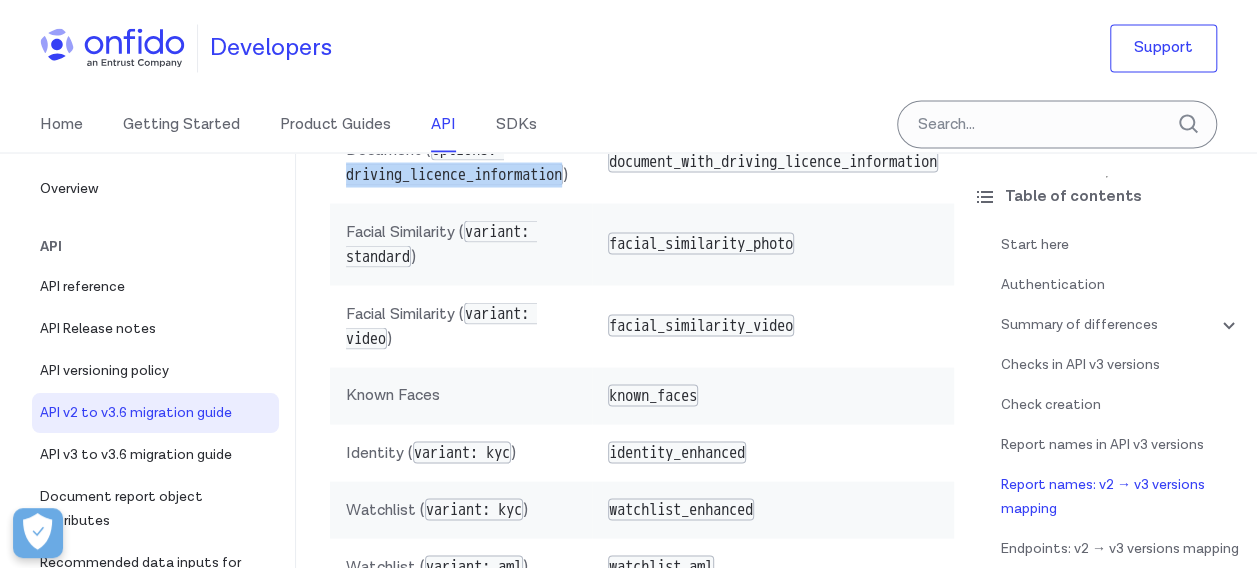 drag, startPoint x: 582, startPoint y: 299, endPoint x: 347, endPoint y: 303, distance: 235.03404 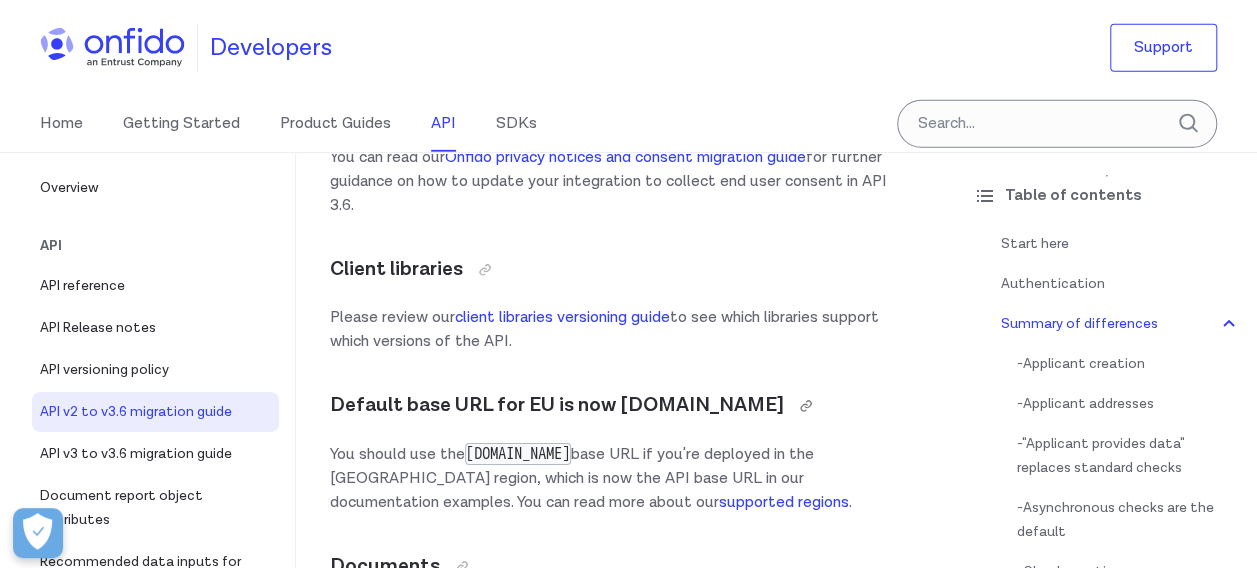 scroll, scrollTop: 3144, scrollLeft: 0, axis: vertical 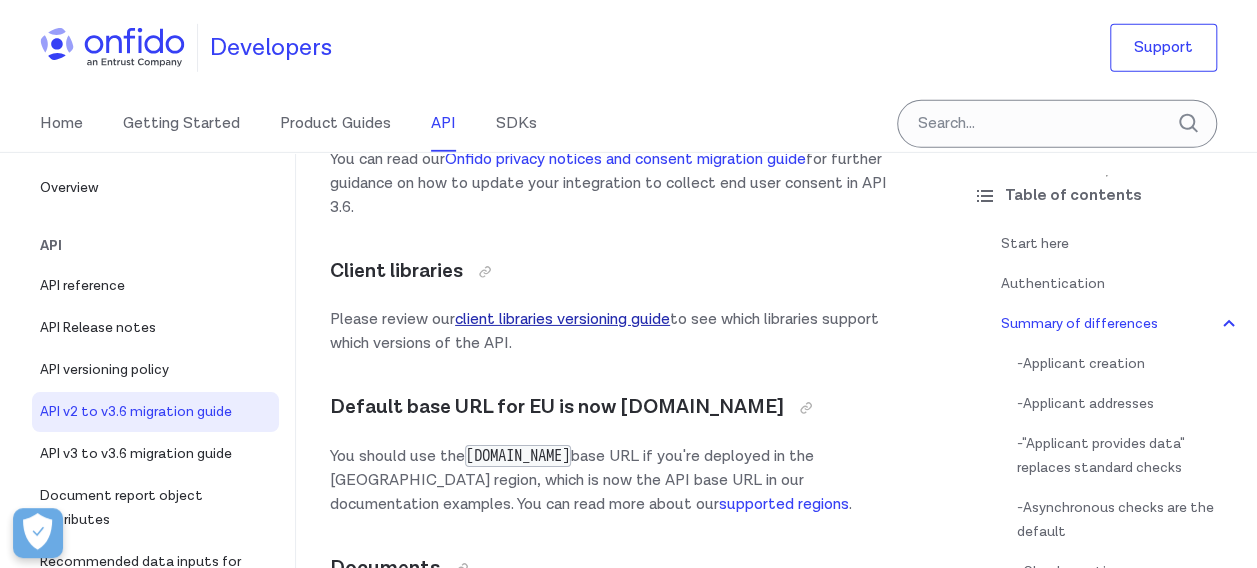 click on "client libraries versioning guide" at bounding box center [562, 319] 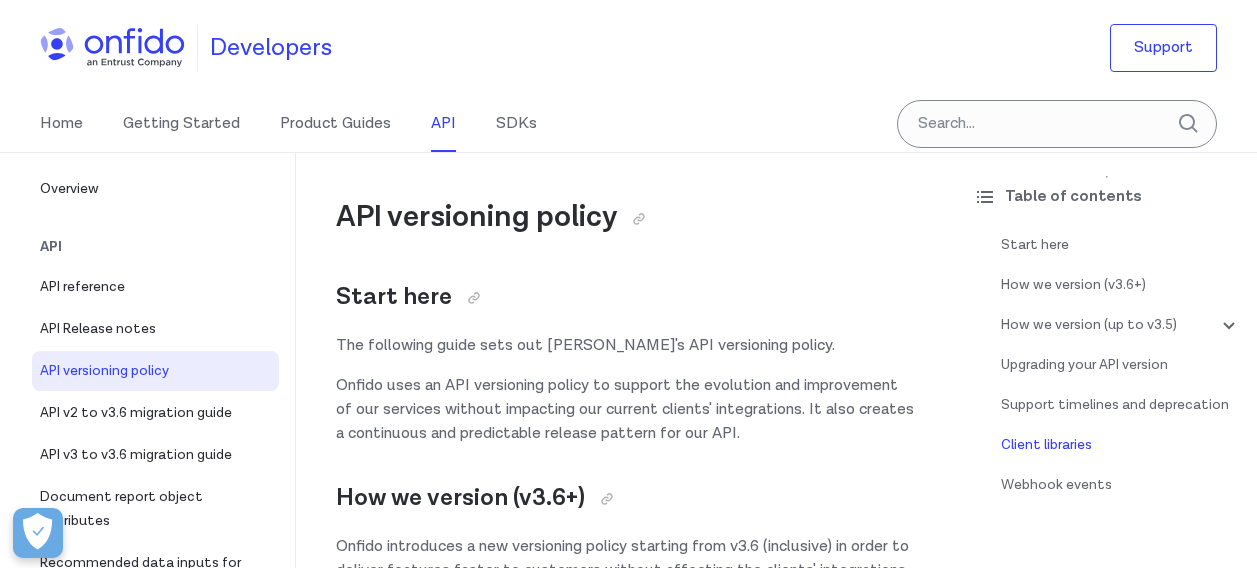 scroll, scrollTop: 5437, scrollLeft: 0, axis: vertical 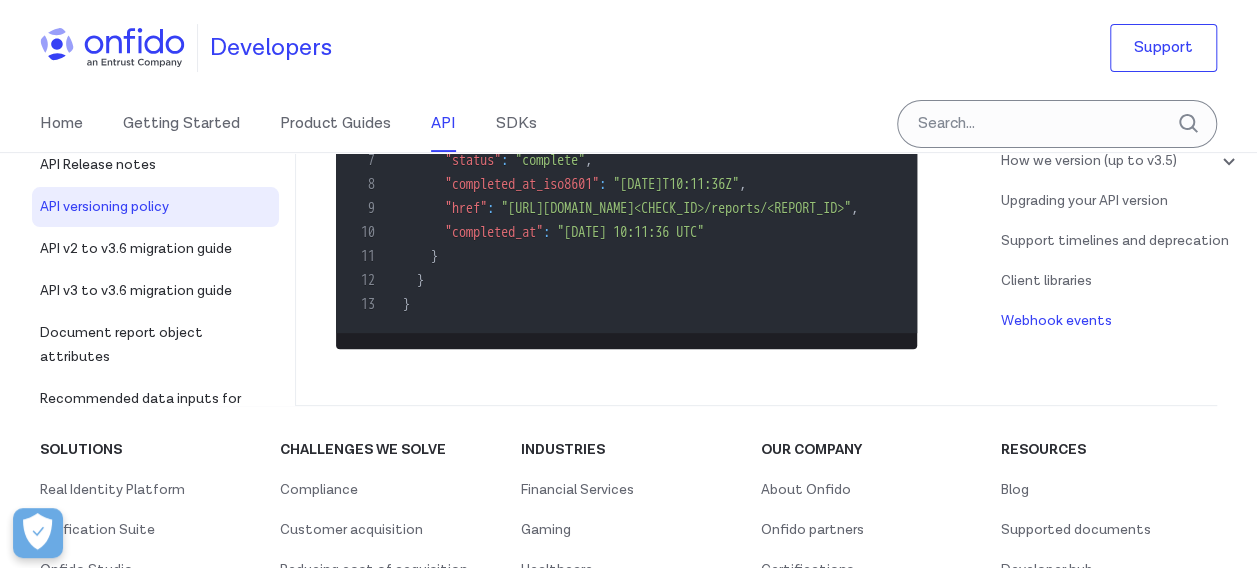 click on "Api" at bounding box center (163, 83) 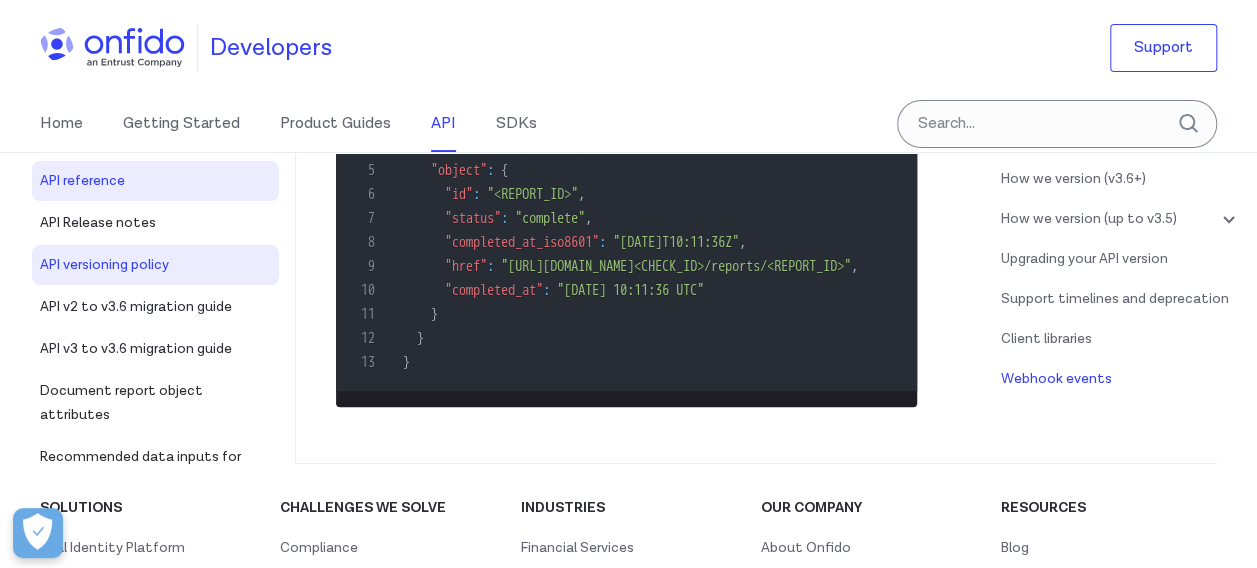 click on "API reference" at bounding box center [155, 181] 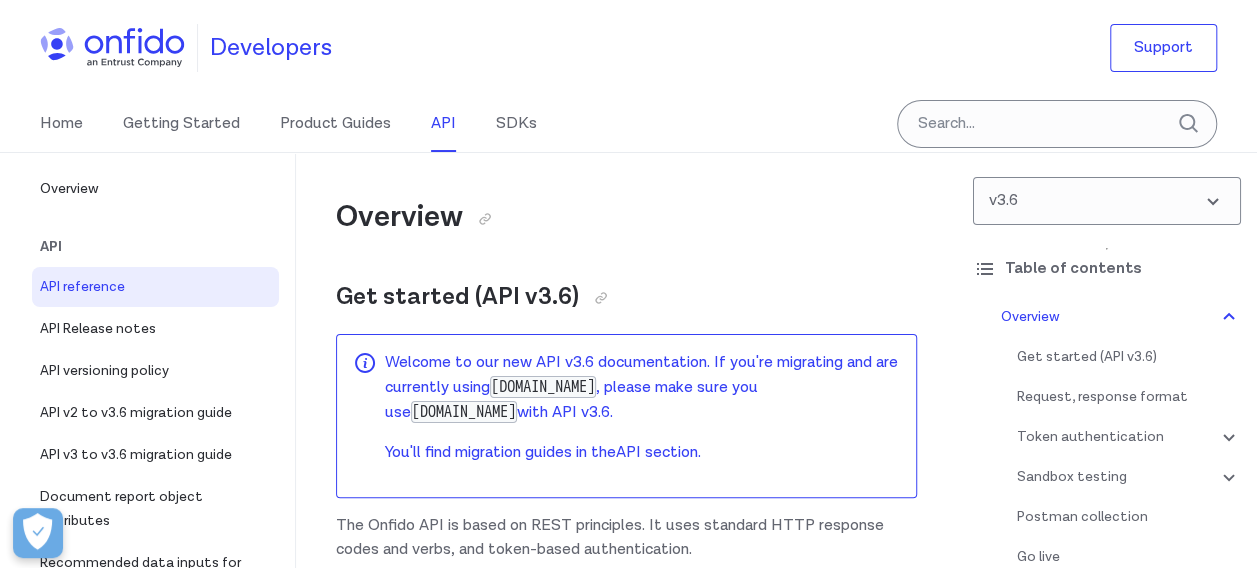 scroll, scrollTop: 74, scrollLeft: 0, axis: vertical 